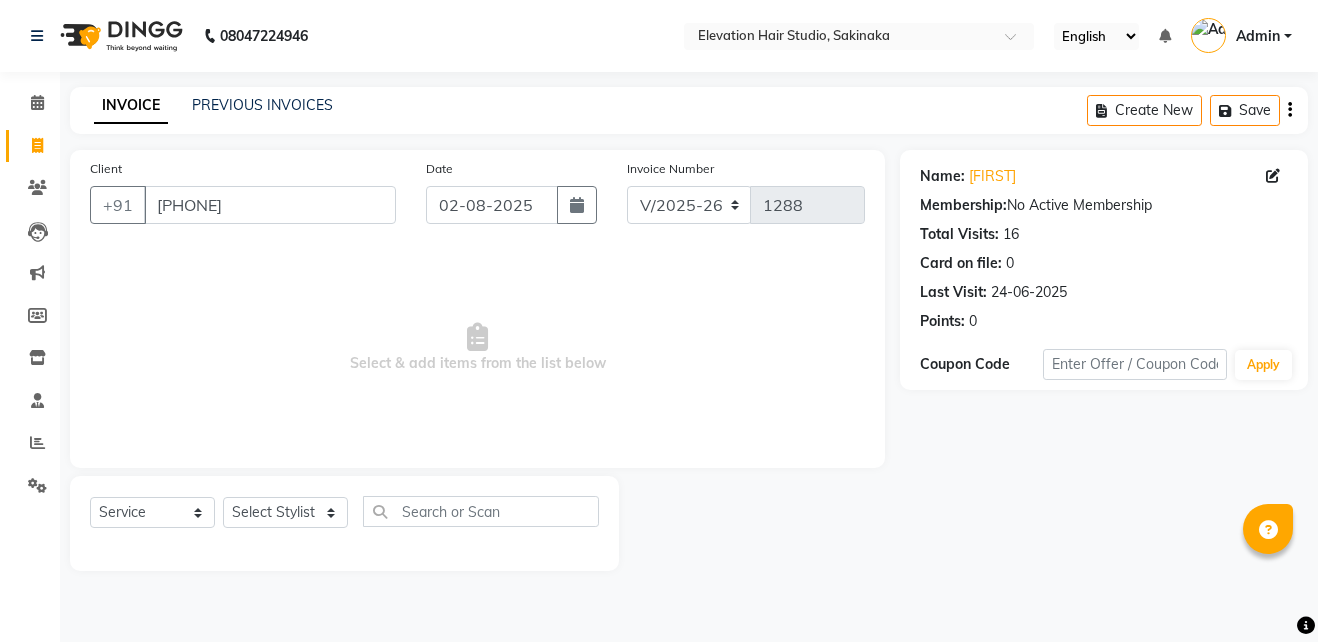 select on "4949" 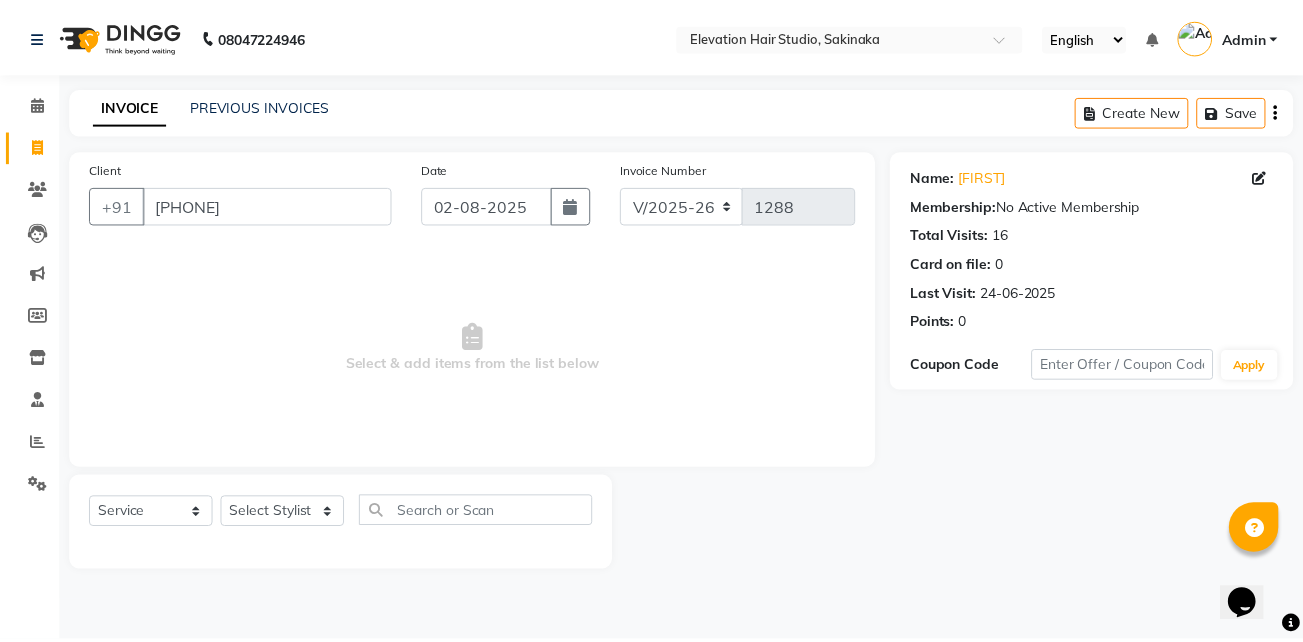 scroll, scrollTop: 0, scrollLeft: 0, axis: both 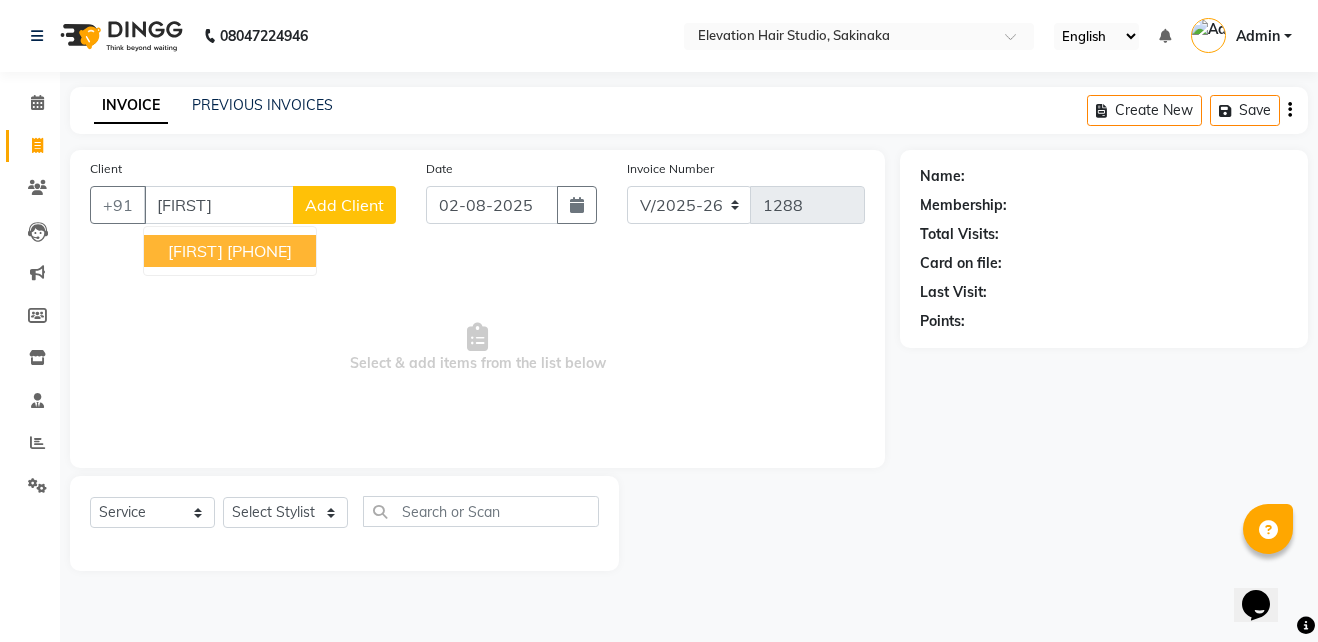 type on "[PHONE]" 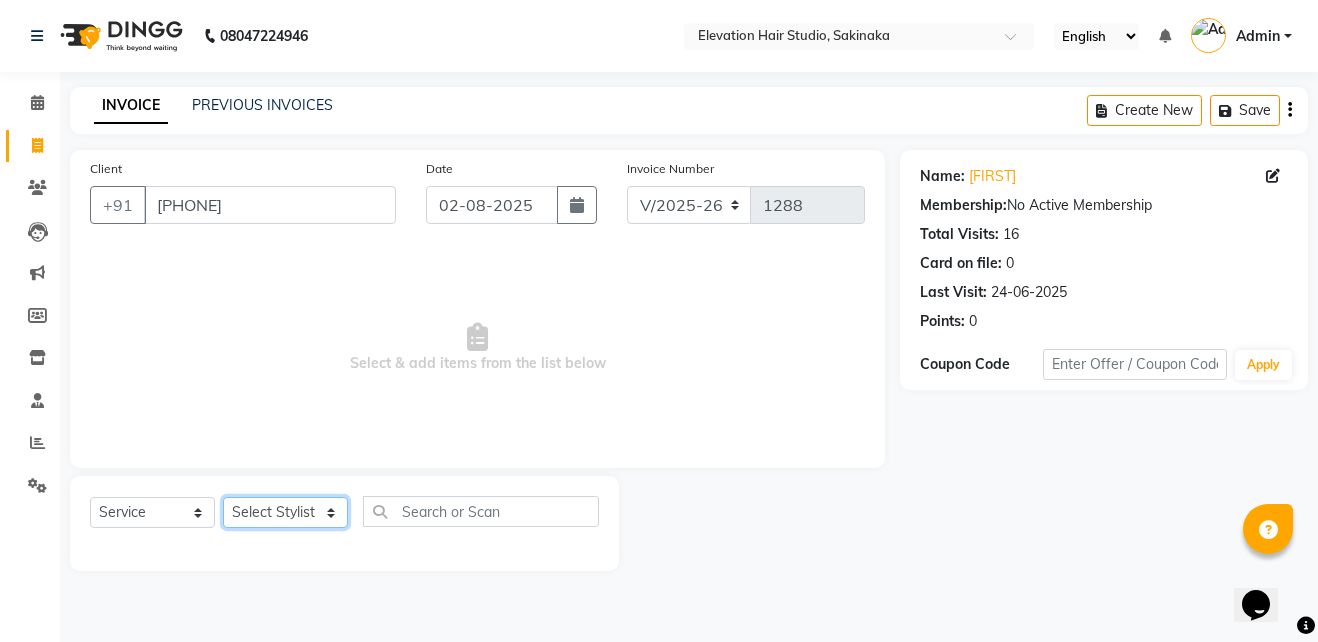 click on "[COMPANY] [FIRST] [FIRST] [FIRST] [FIRST] [FIRST]  [FIRST] [FIRST] [FIRST]  [FIRST]" 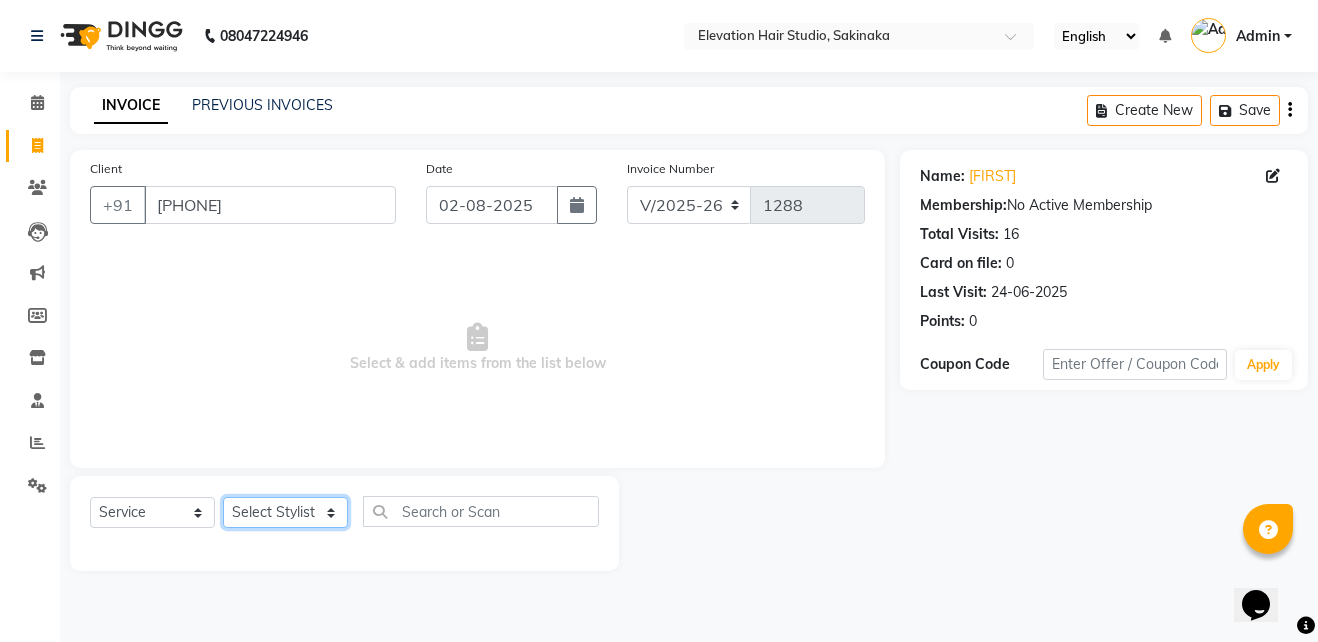 select on "50821" 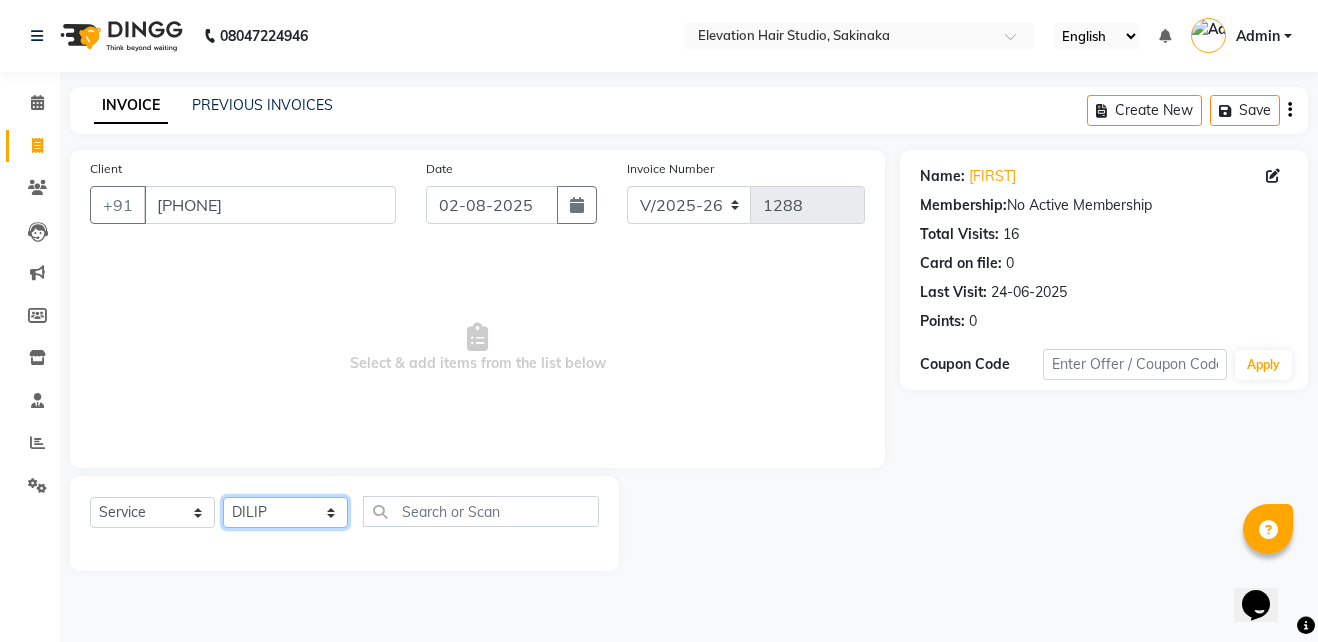 click on "[COMPANY] [FIRST] [FIRST] [FIRST] [FIRST] [FIRST]  [FIRST] [FIRST] [FIRST]  [FIRST]" 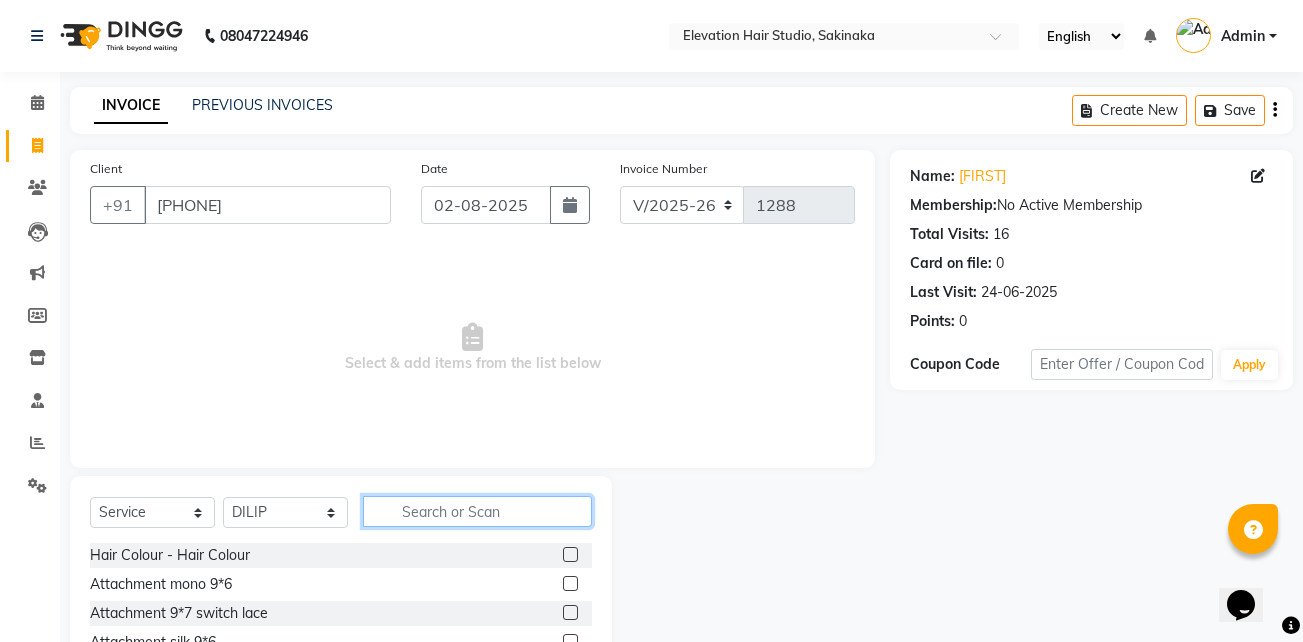 click 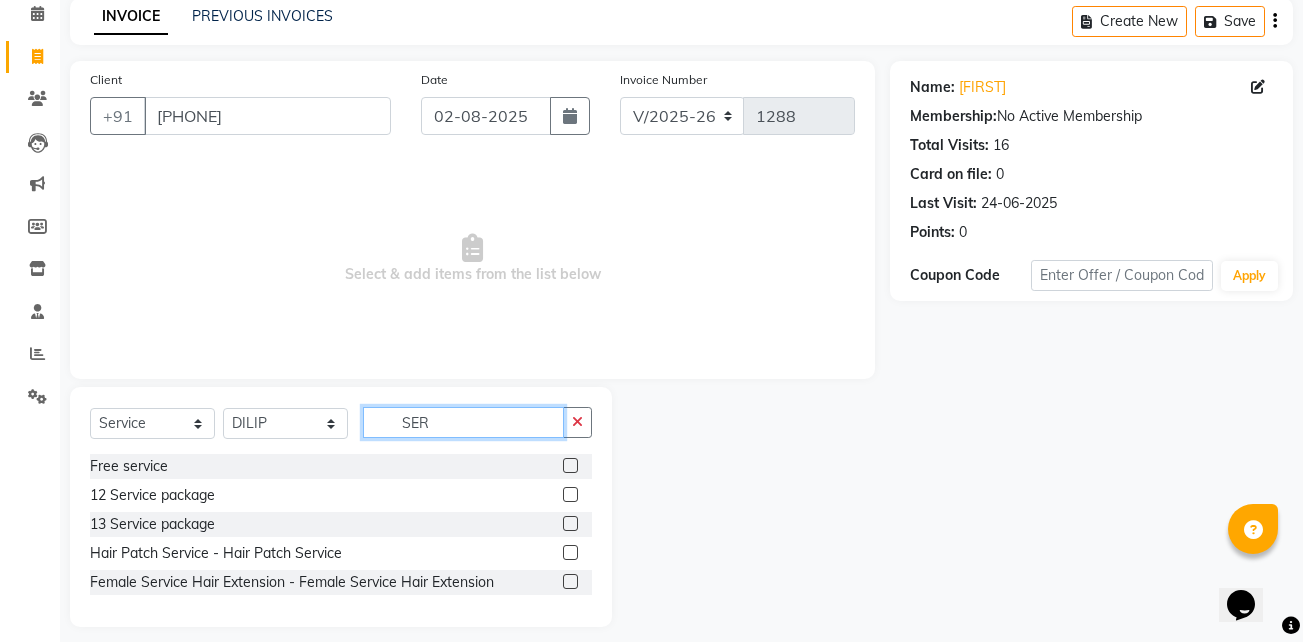 scroll, scrollTop: 104, scrollLeft: 0, axis: vertical 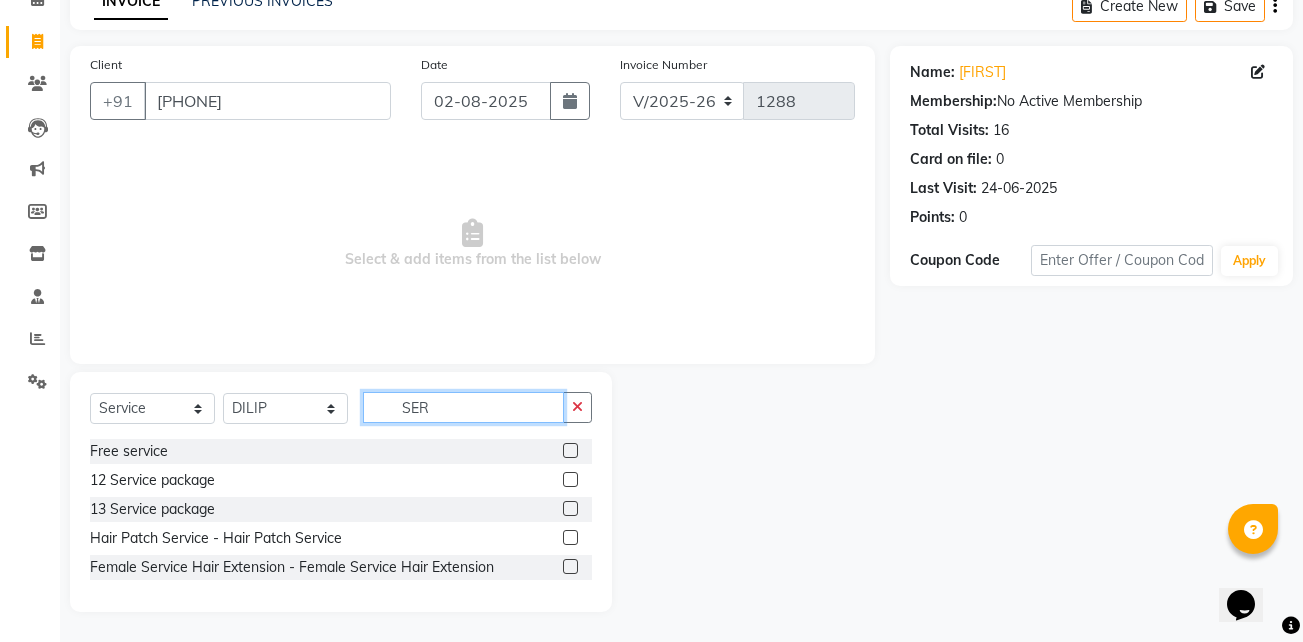 type on "SER" 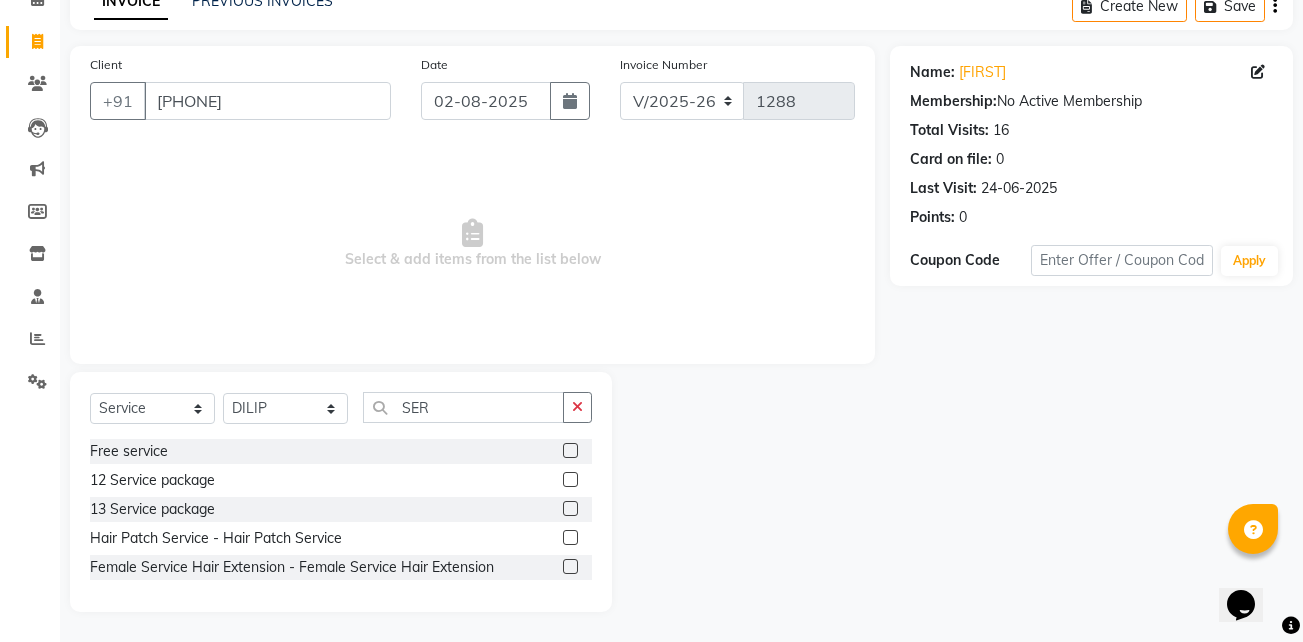 click 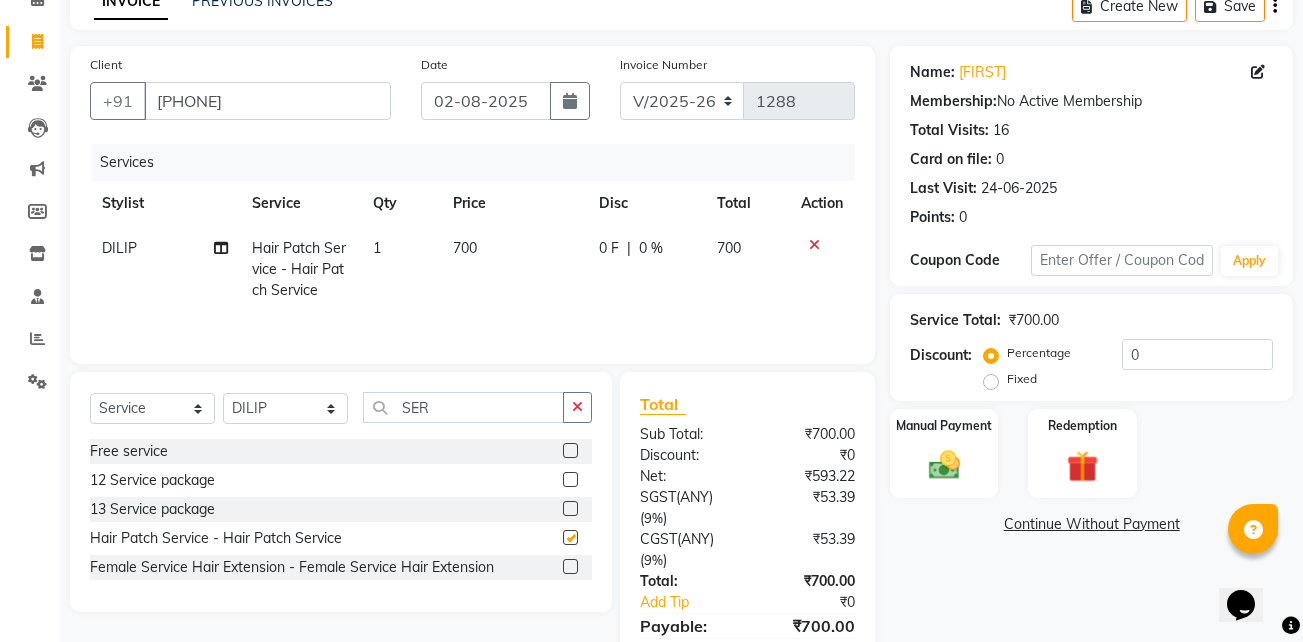 checkbox on "false" 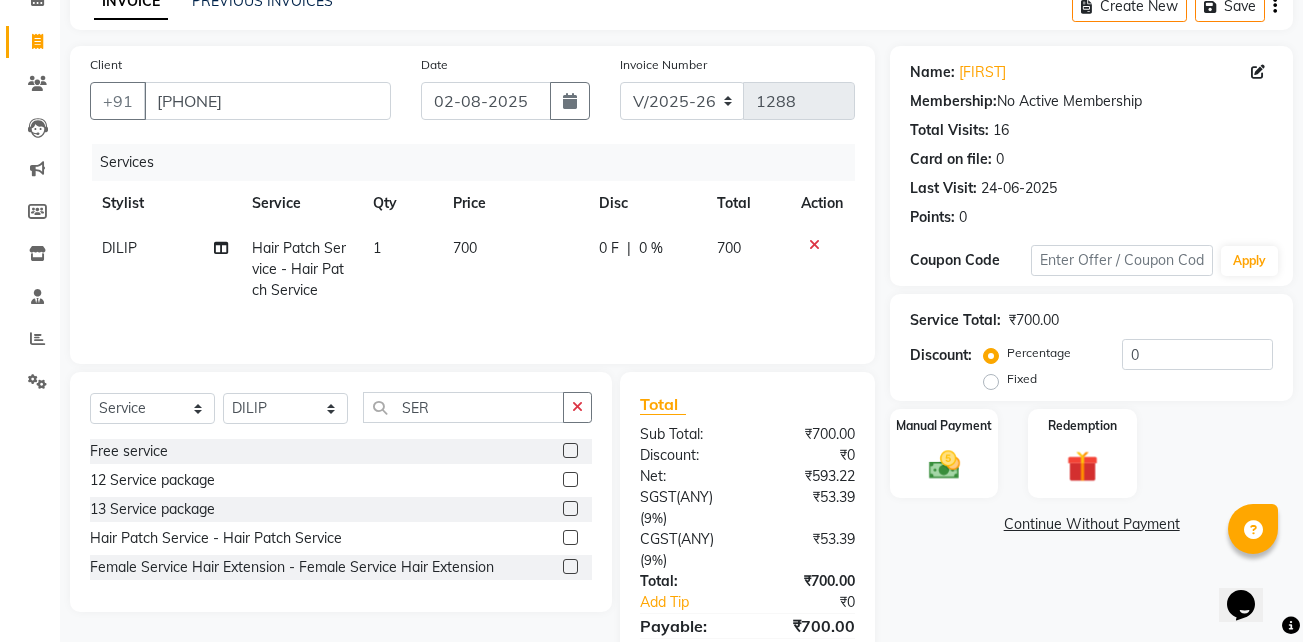 click on "700" 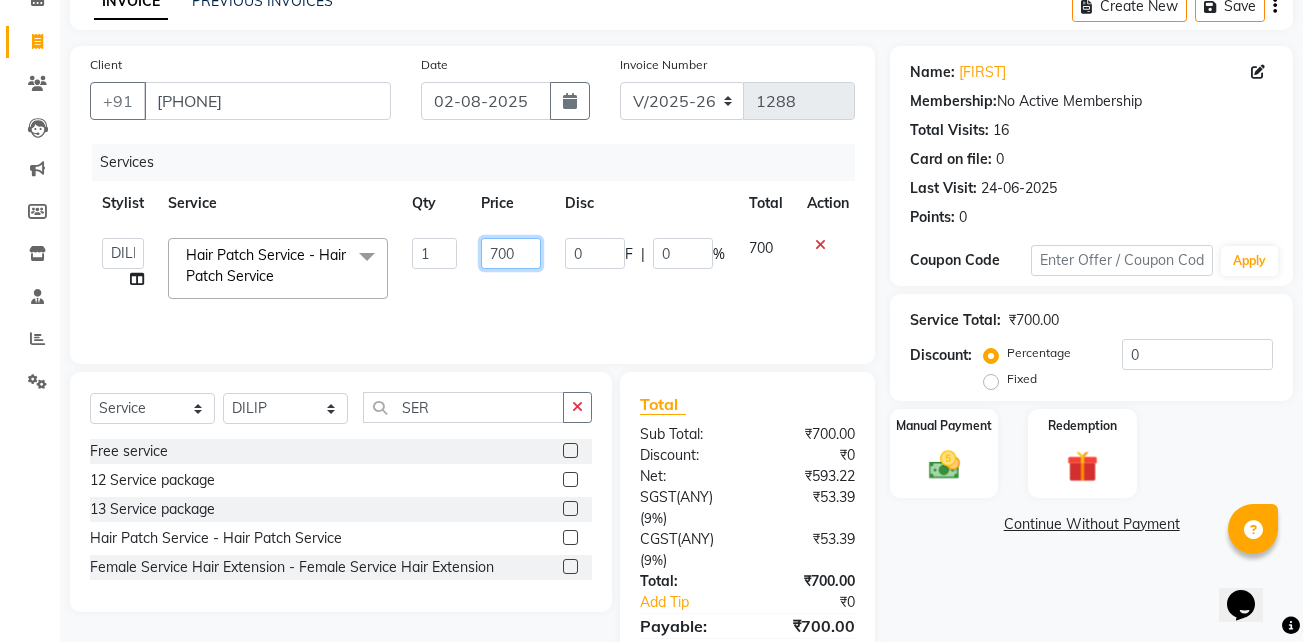 click on "700" 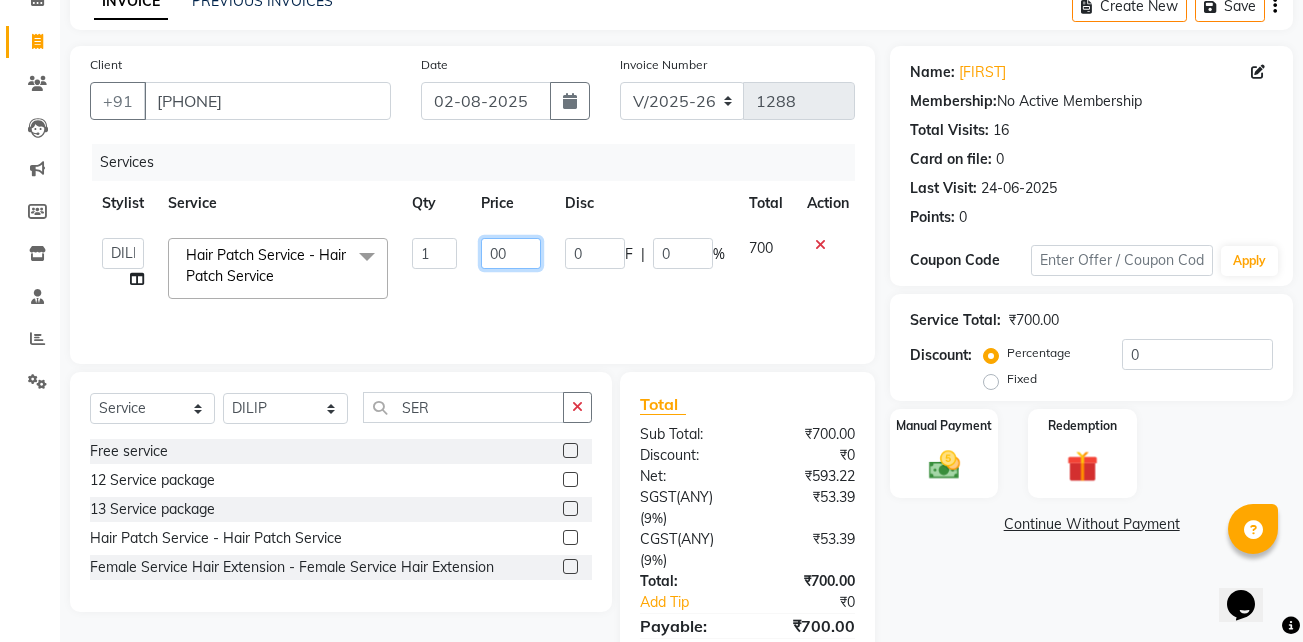 type on "600" 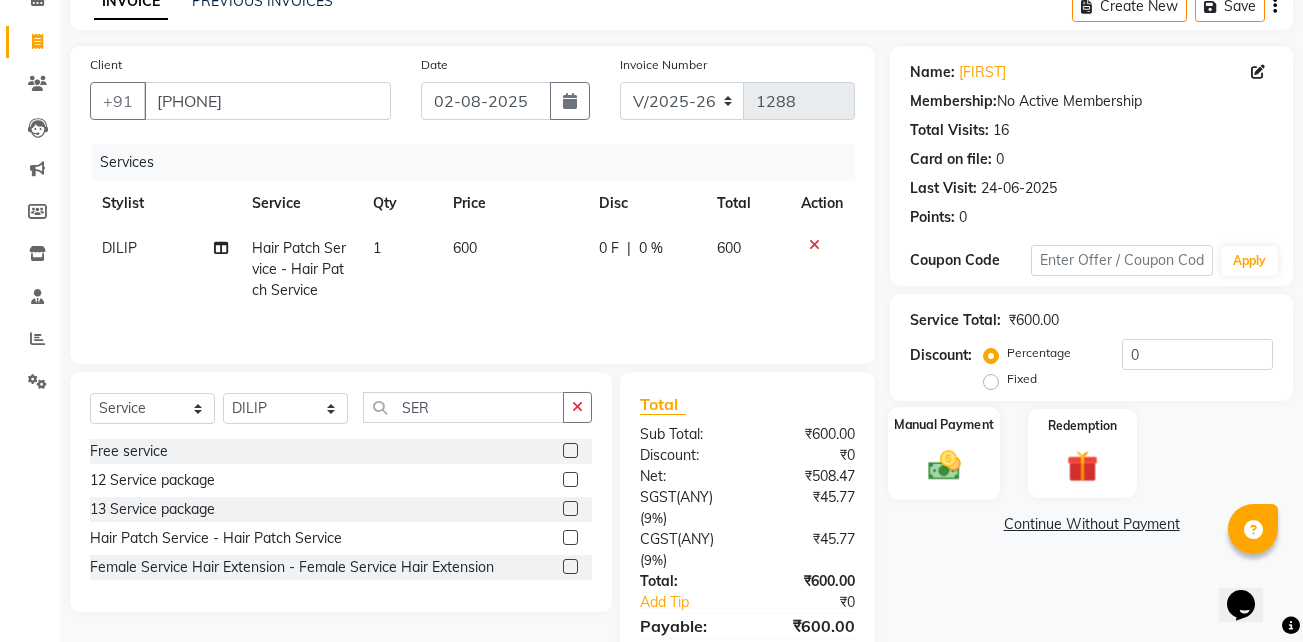 click on "Manual Payment" 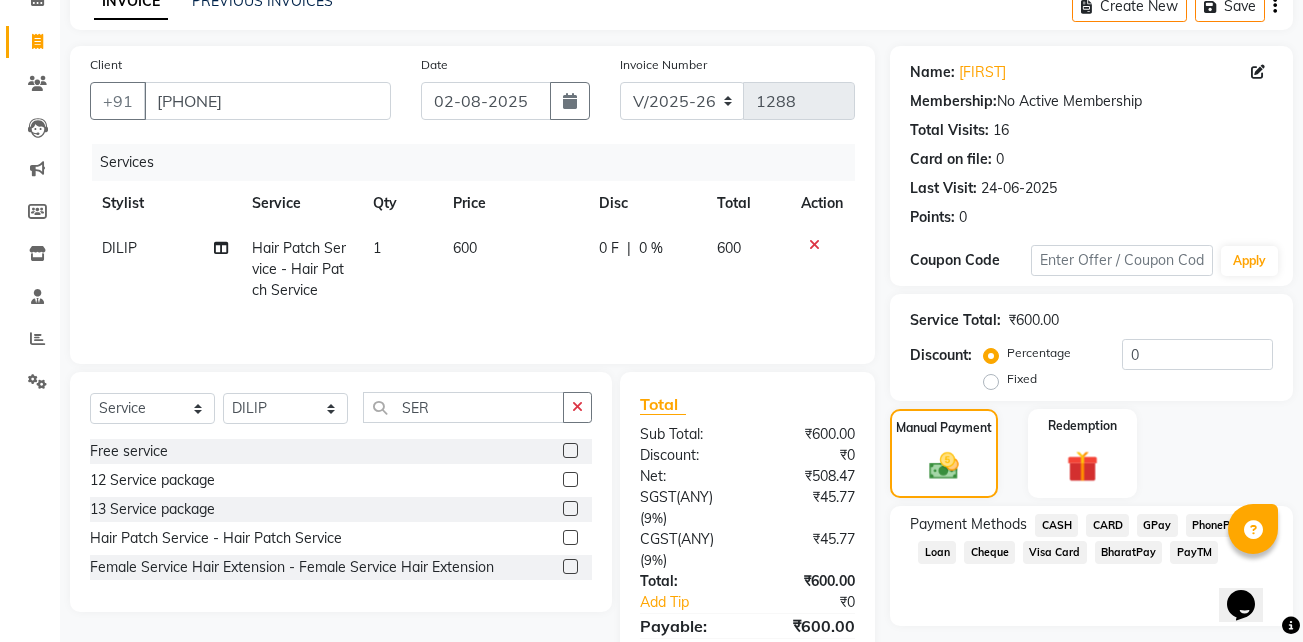 click on "GPay" 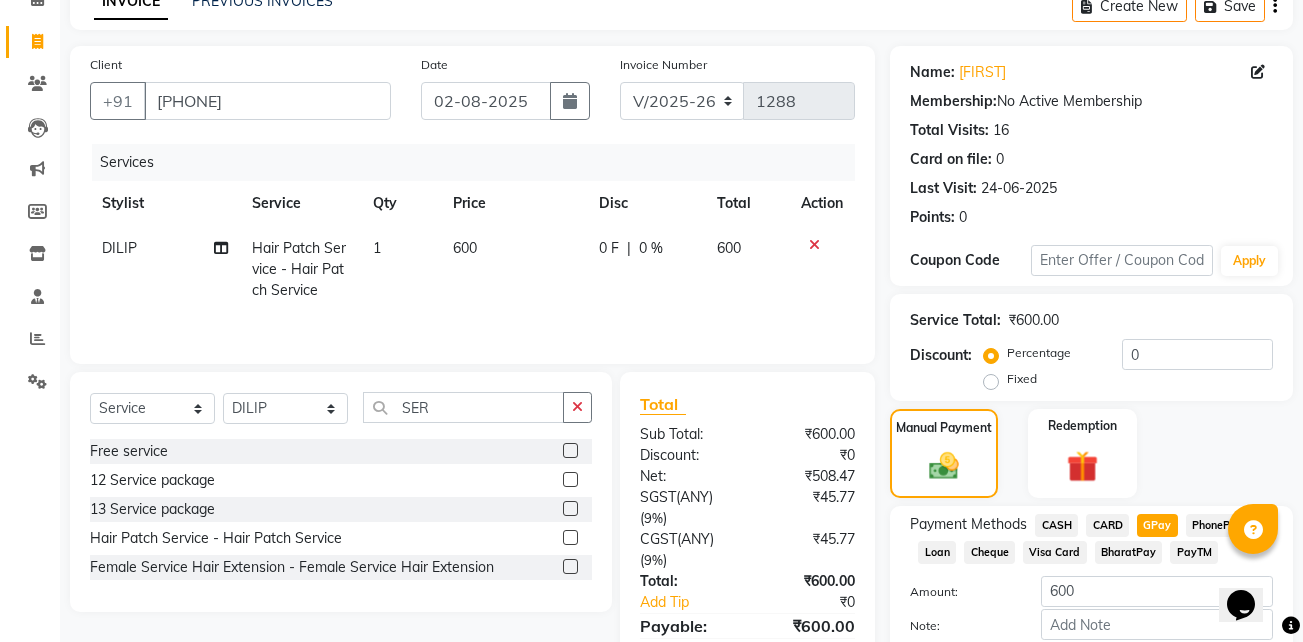 scroll, scrollTop: 215, scrollLeft: 0, axis: vertical 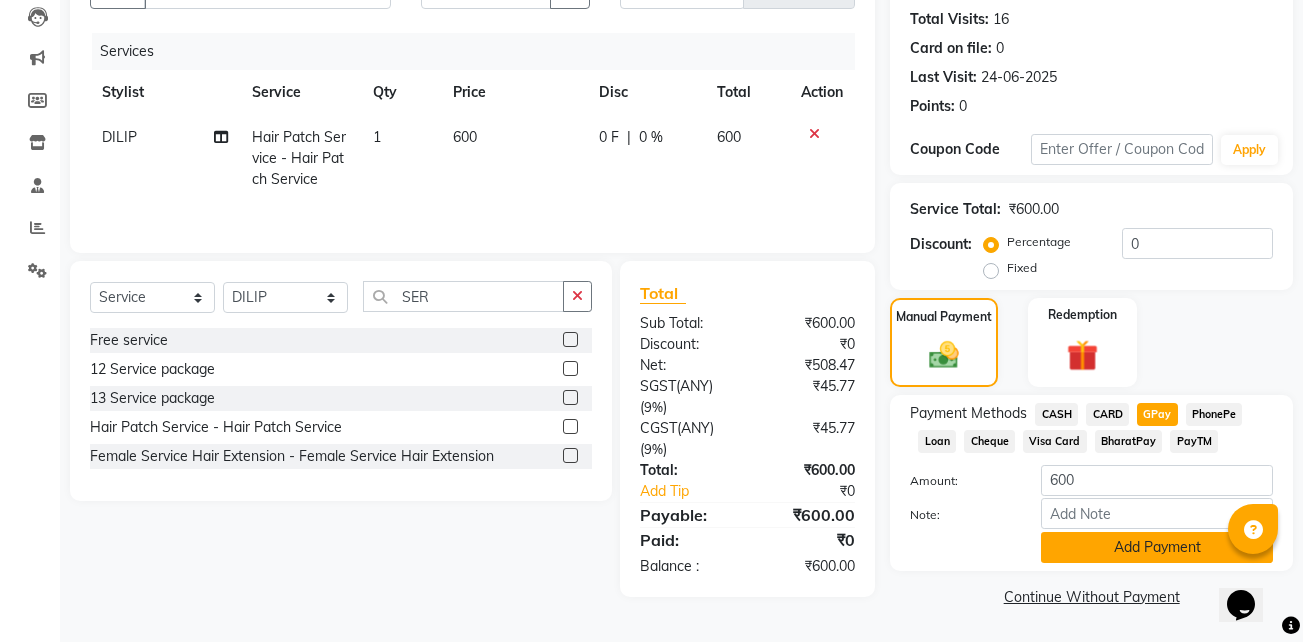 click on "Add Payment" 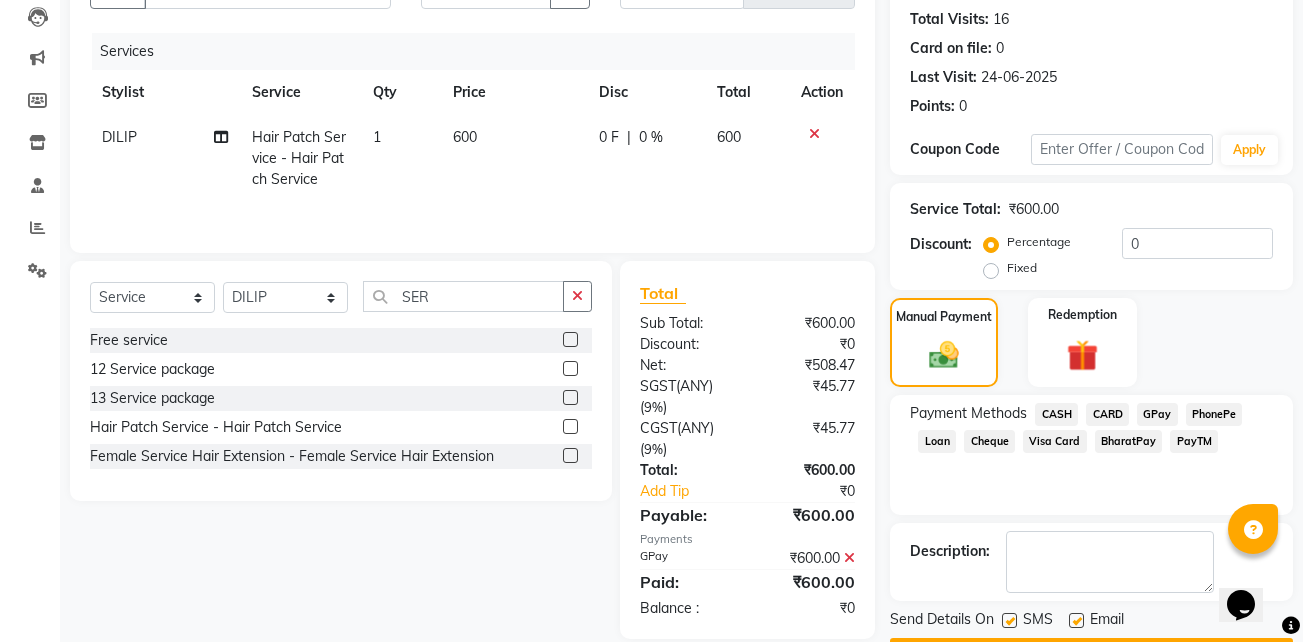 scroll, scrollTop: 272, scrollLeft: 0, axis: vertical 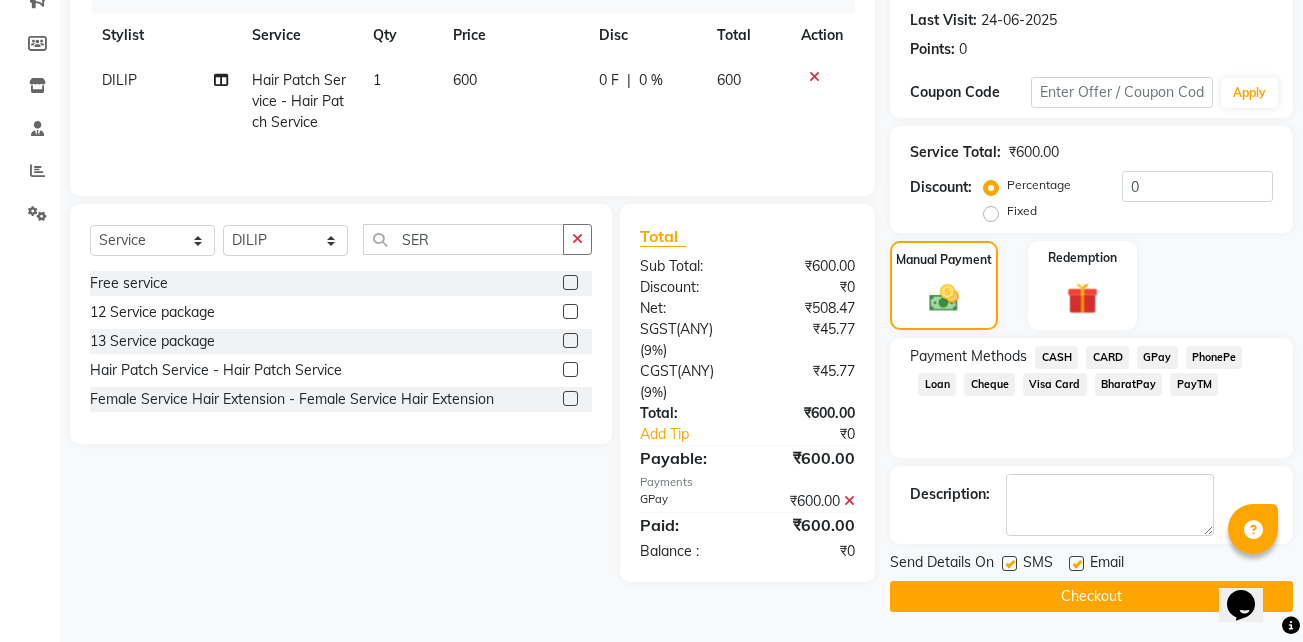 click 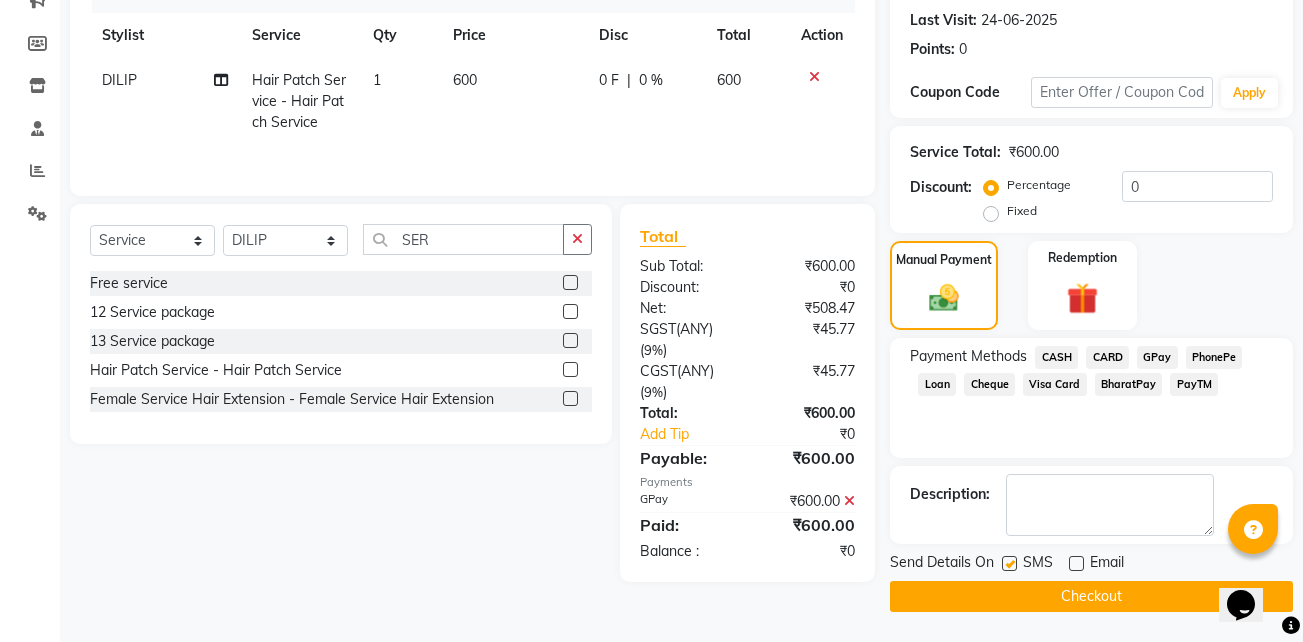 click 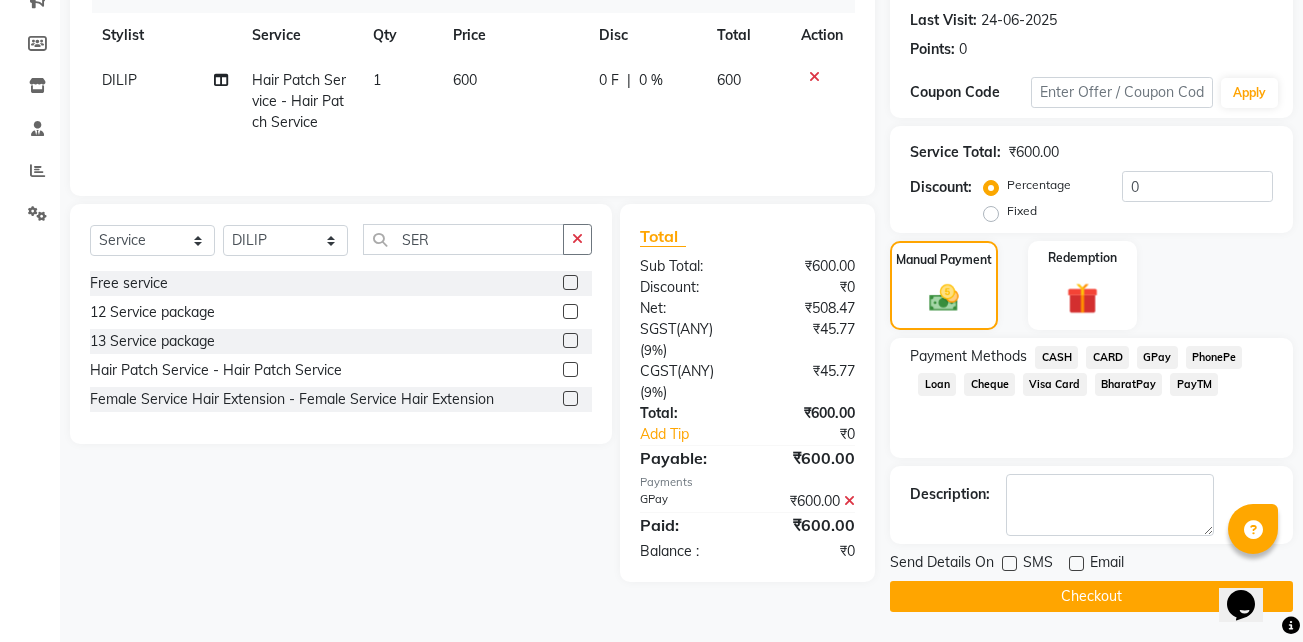 click on "Checkout" 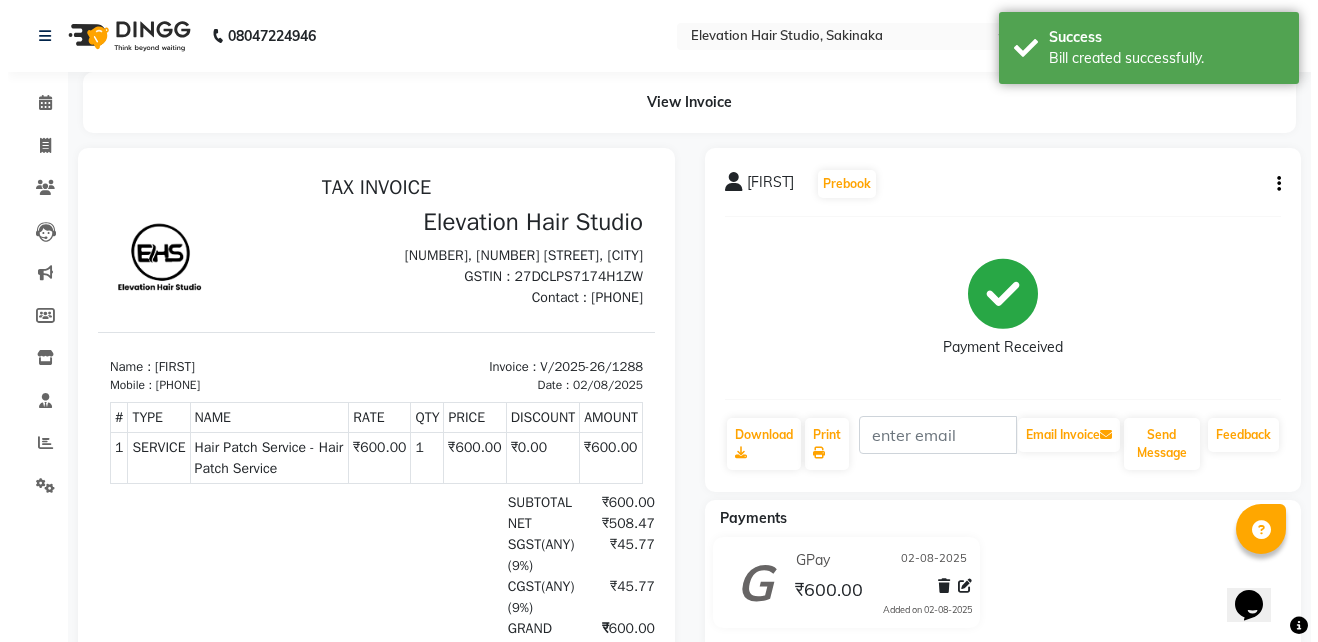 scroll, scrollTop: 0, scrollLeft: 0, axis: both 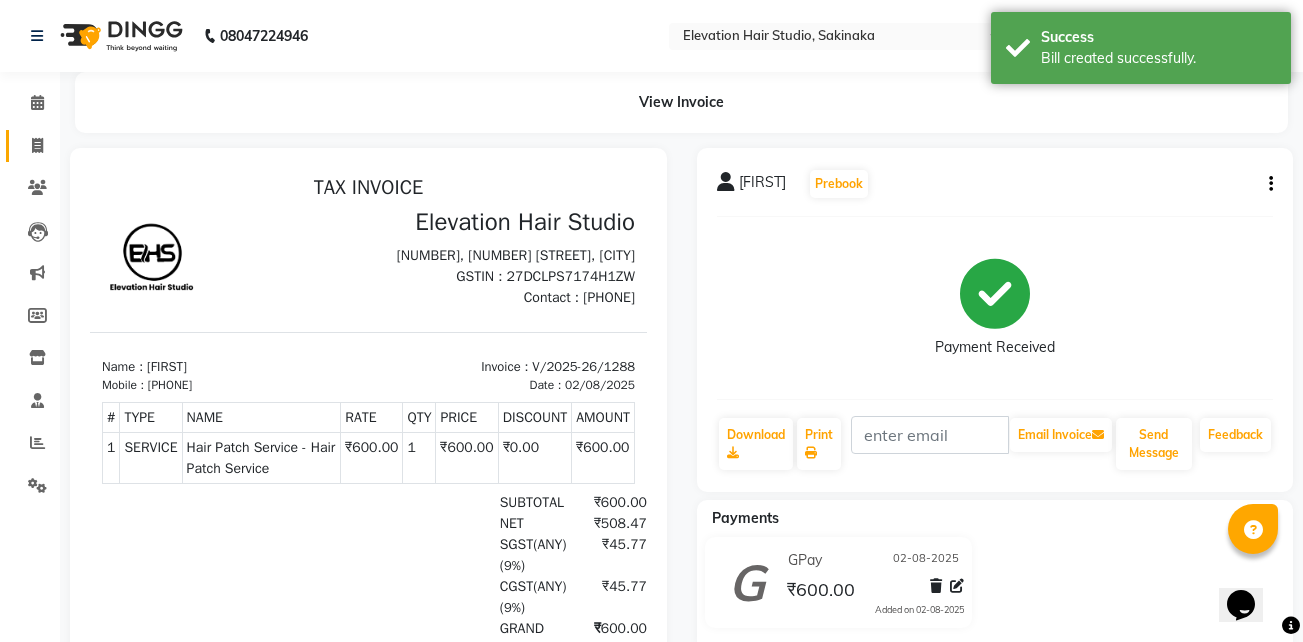 click on "Invoice" 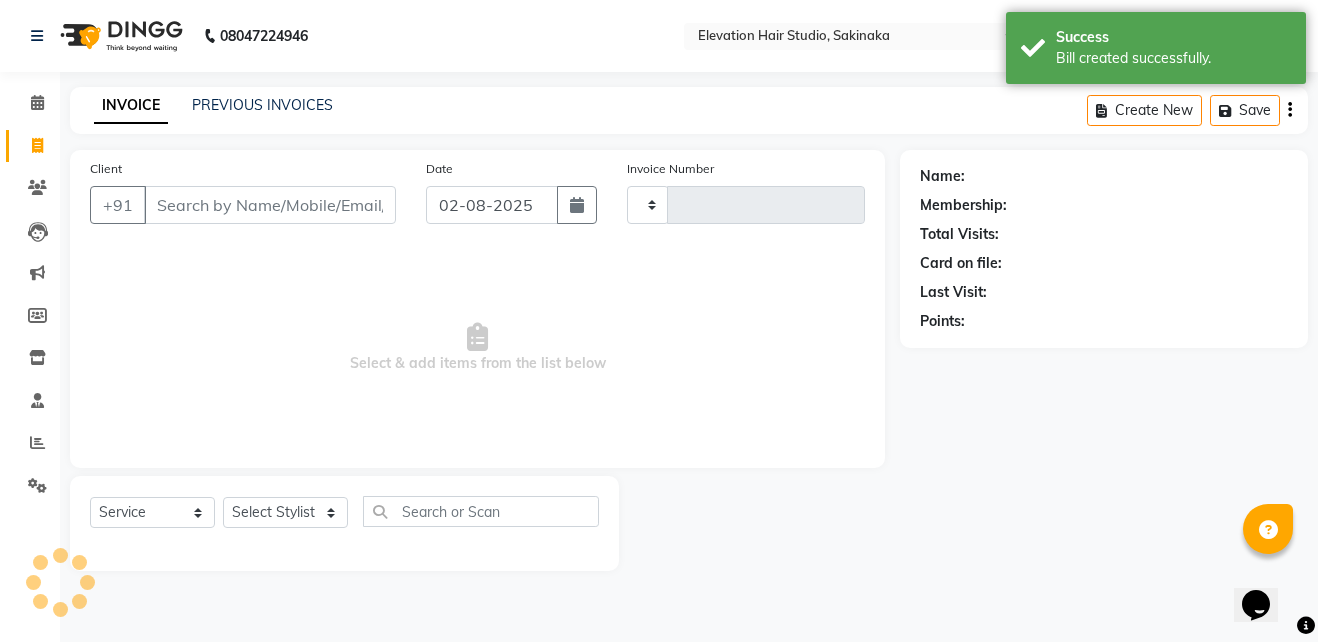 type on "1289" 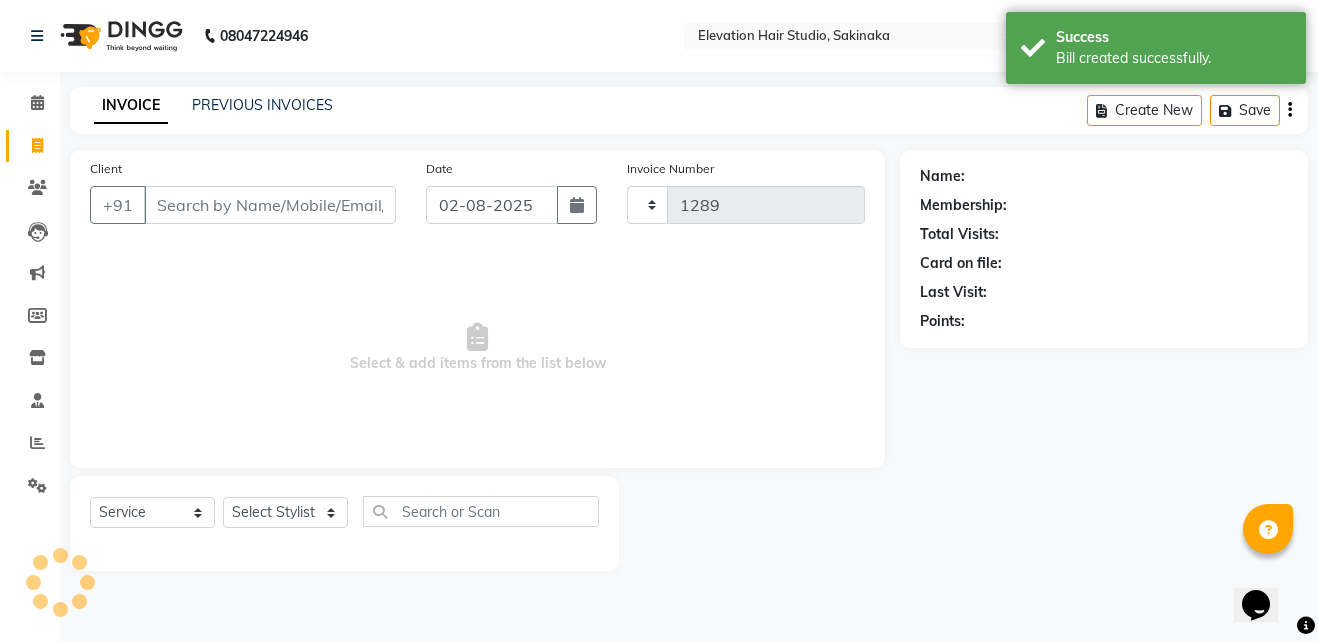 click on "Invoice" 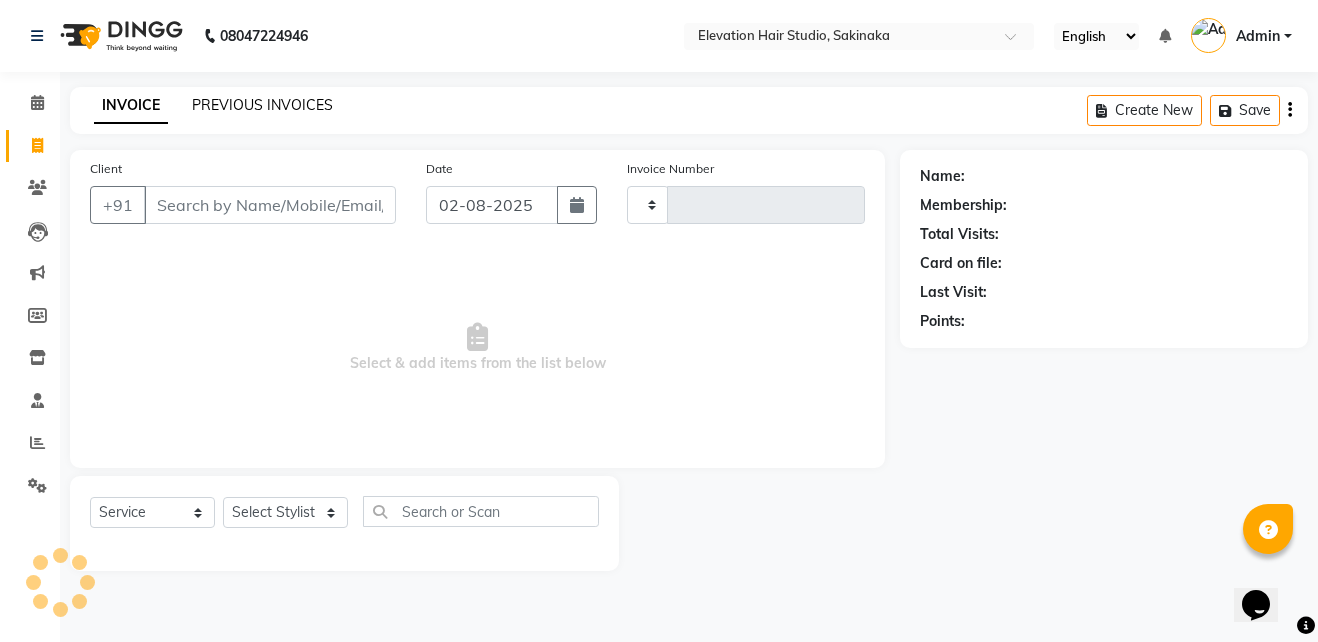 type on "1289" 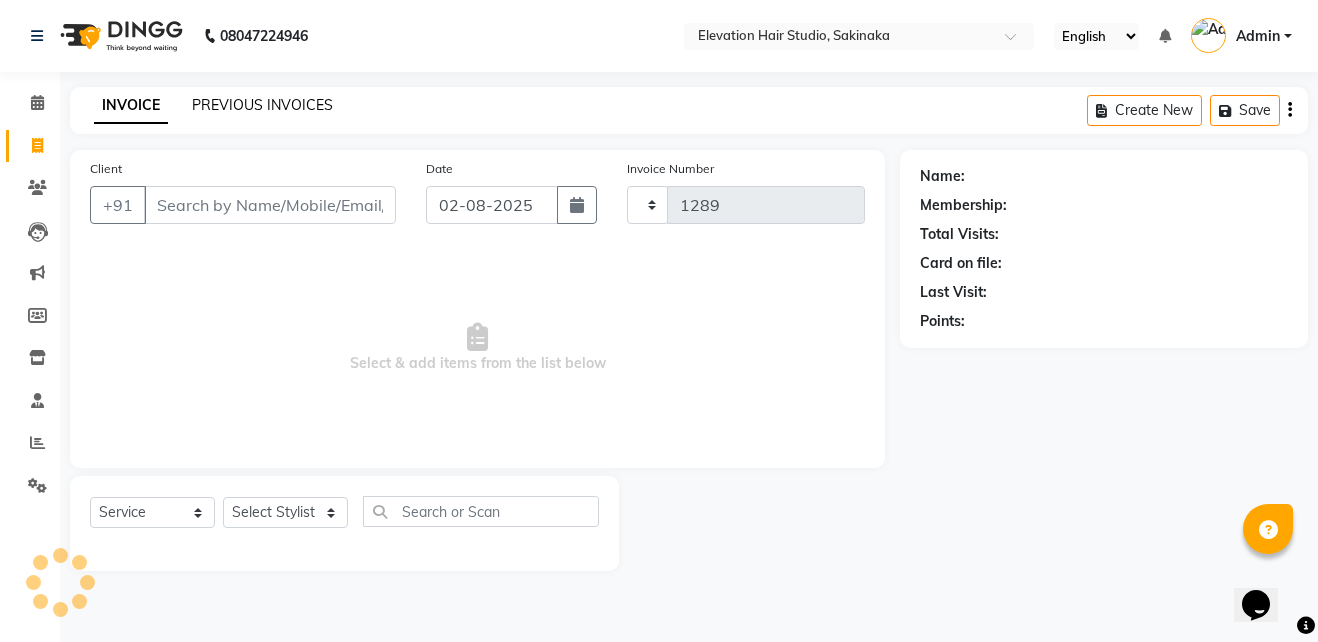 select on "4949" 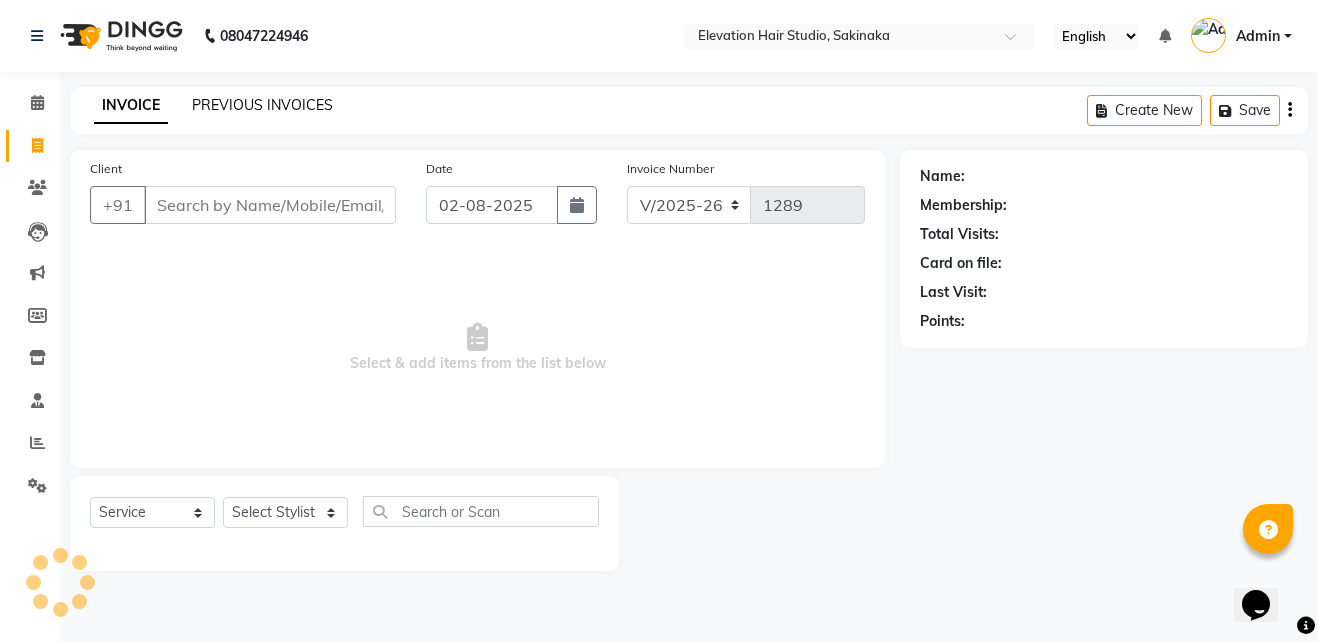 click on "PREVIOUS INVOICES" 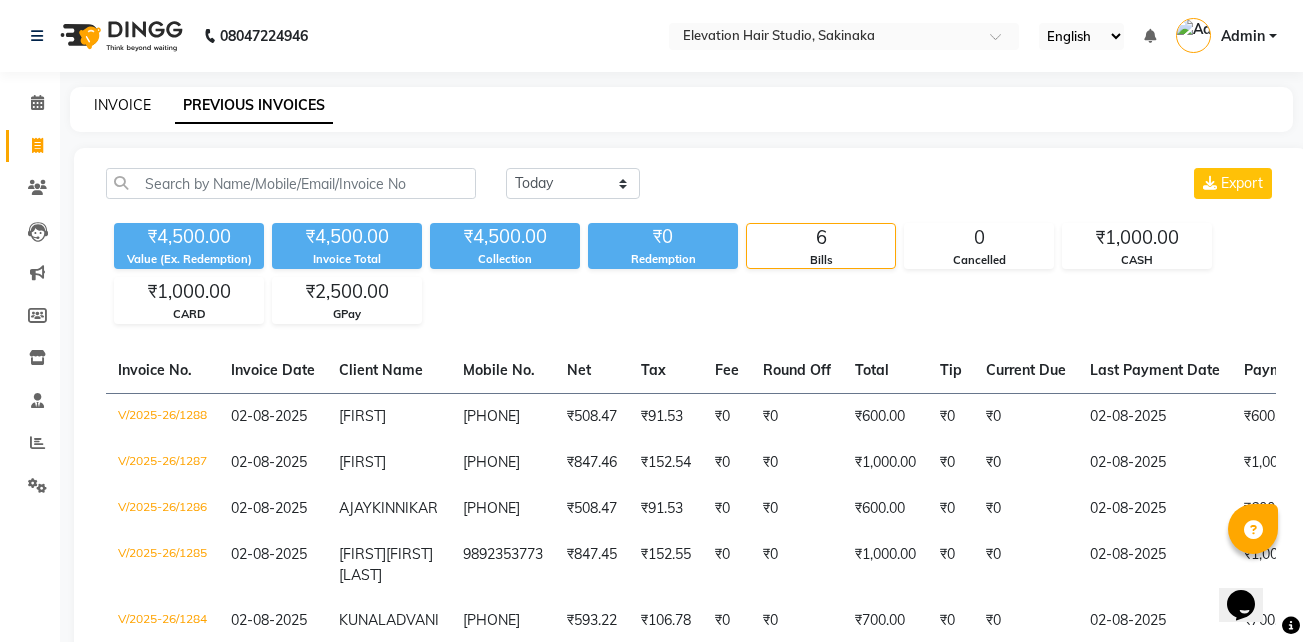 click on "INVOICE" 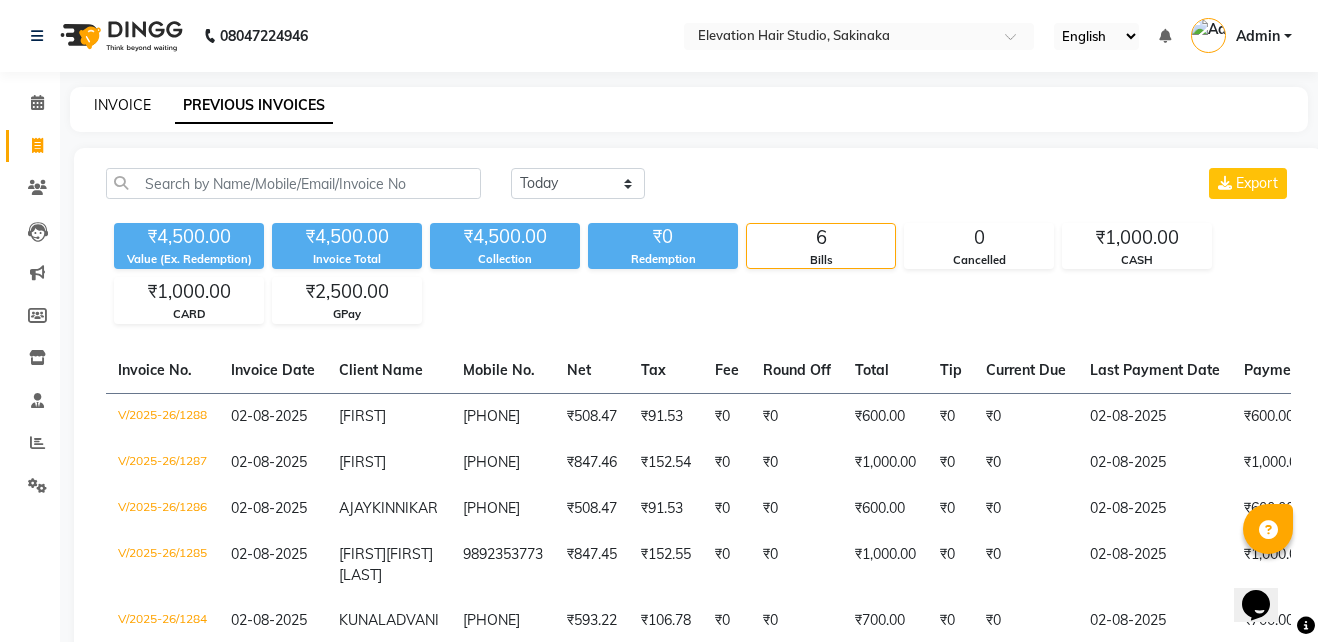 select on "service" 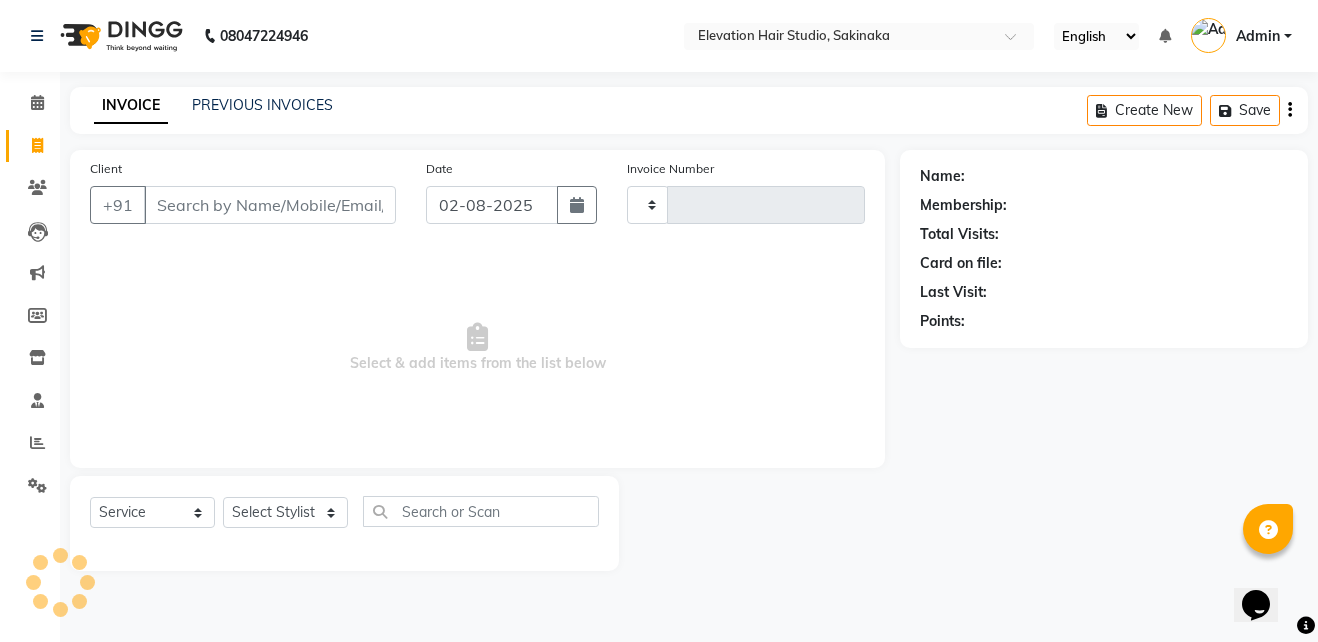 type on "1289" 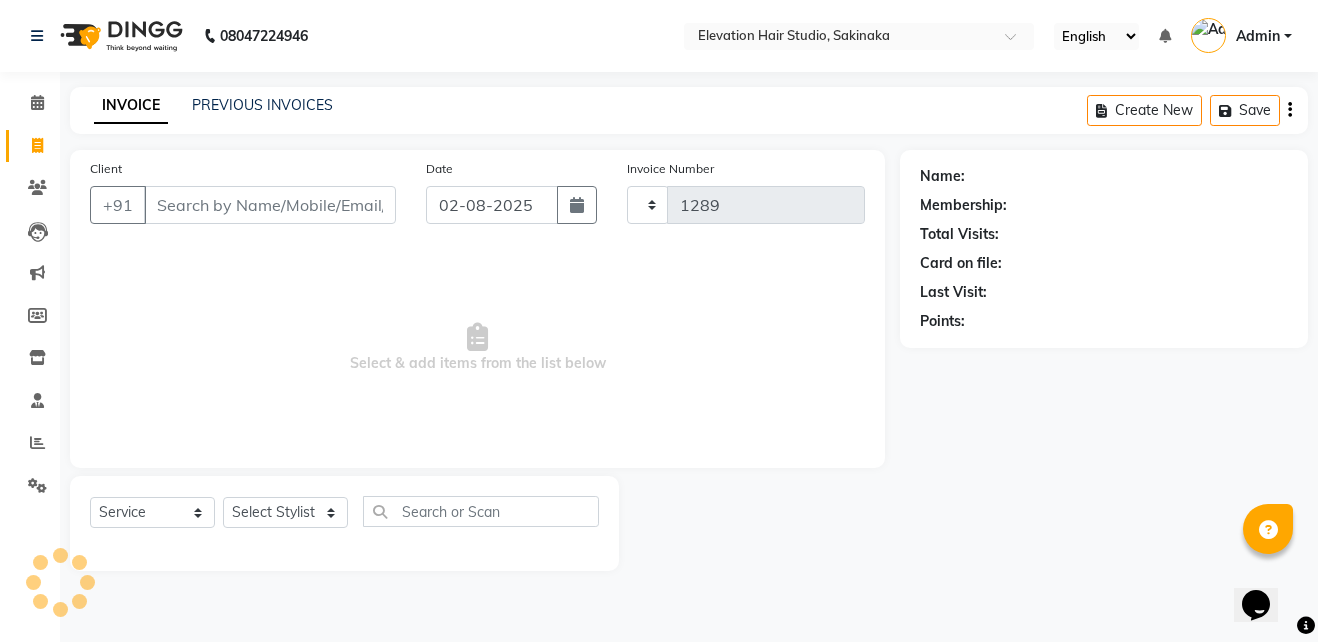 select on "4949" 